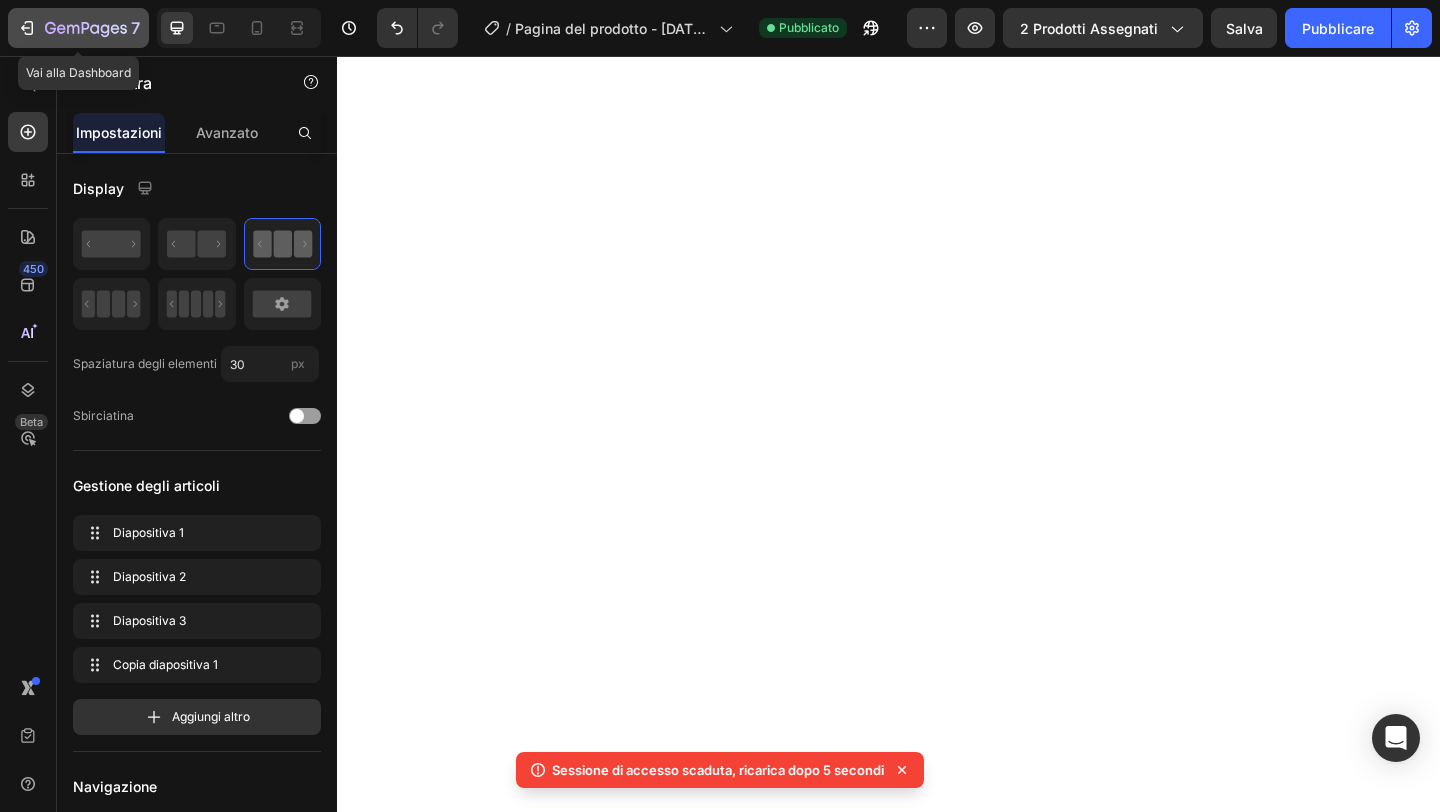 scroll, scrollTop: 0, scrollLeft: 0, axis: both 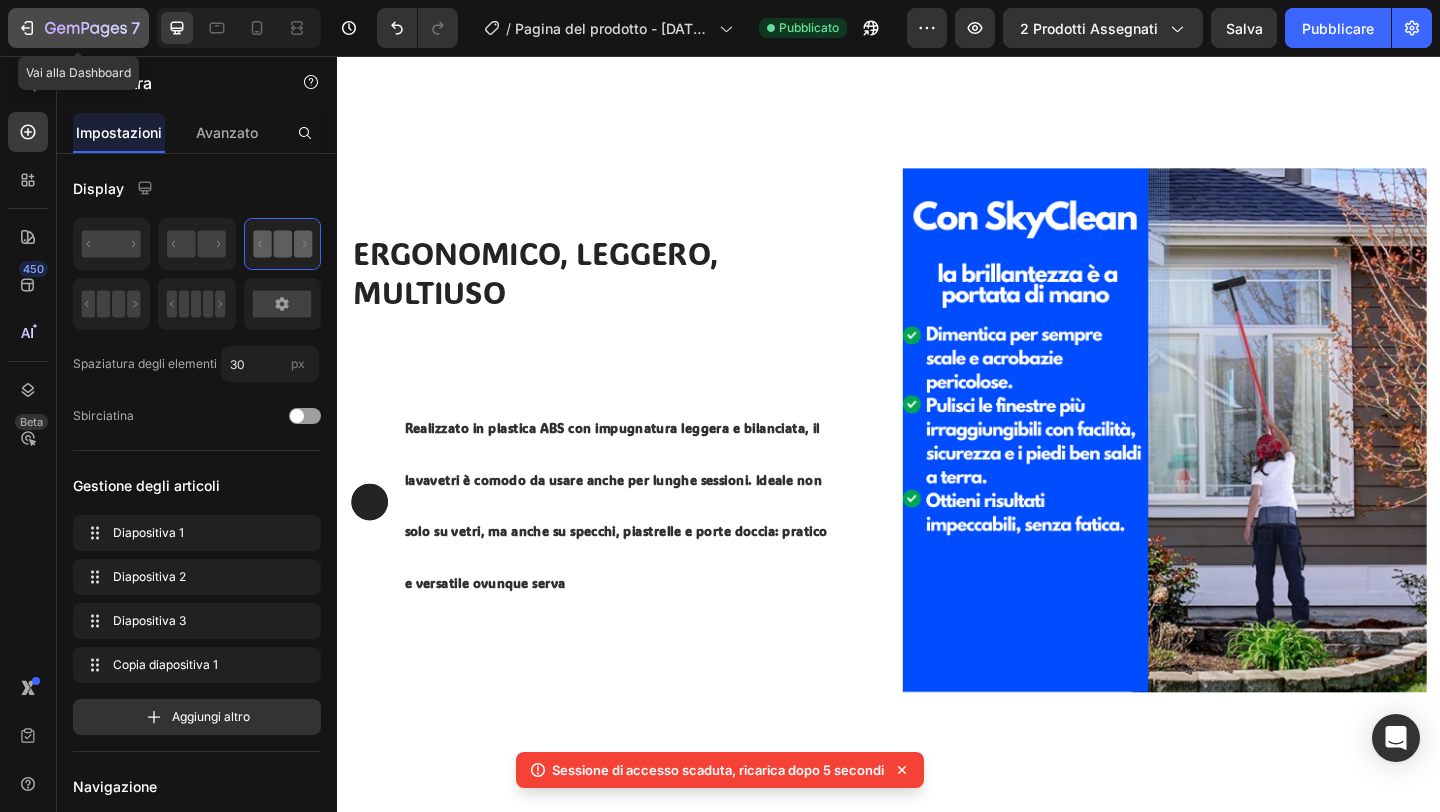 click 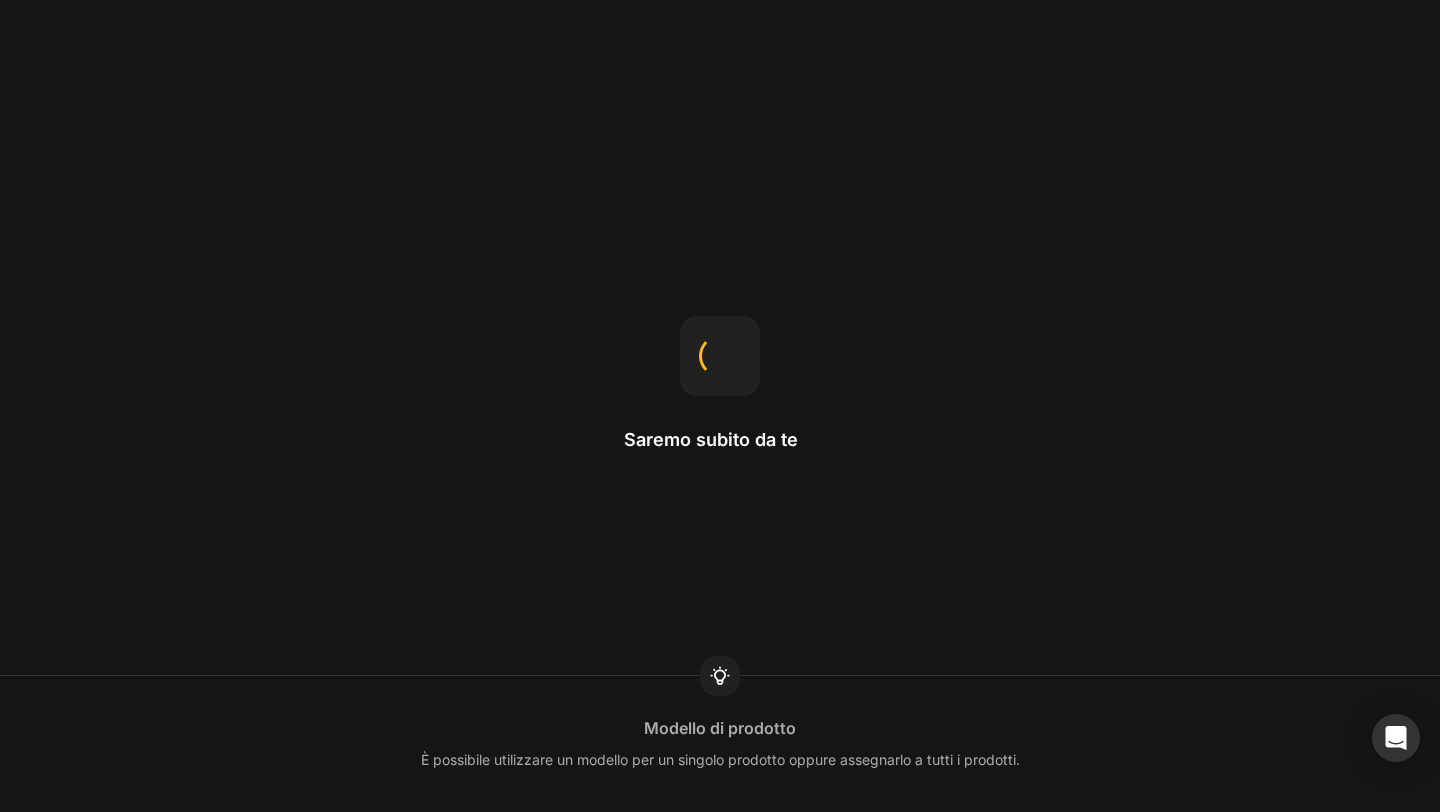 scroll, scrollTop: 0, scrollLeft: 0, axis: both 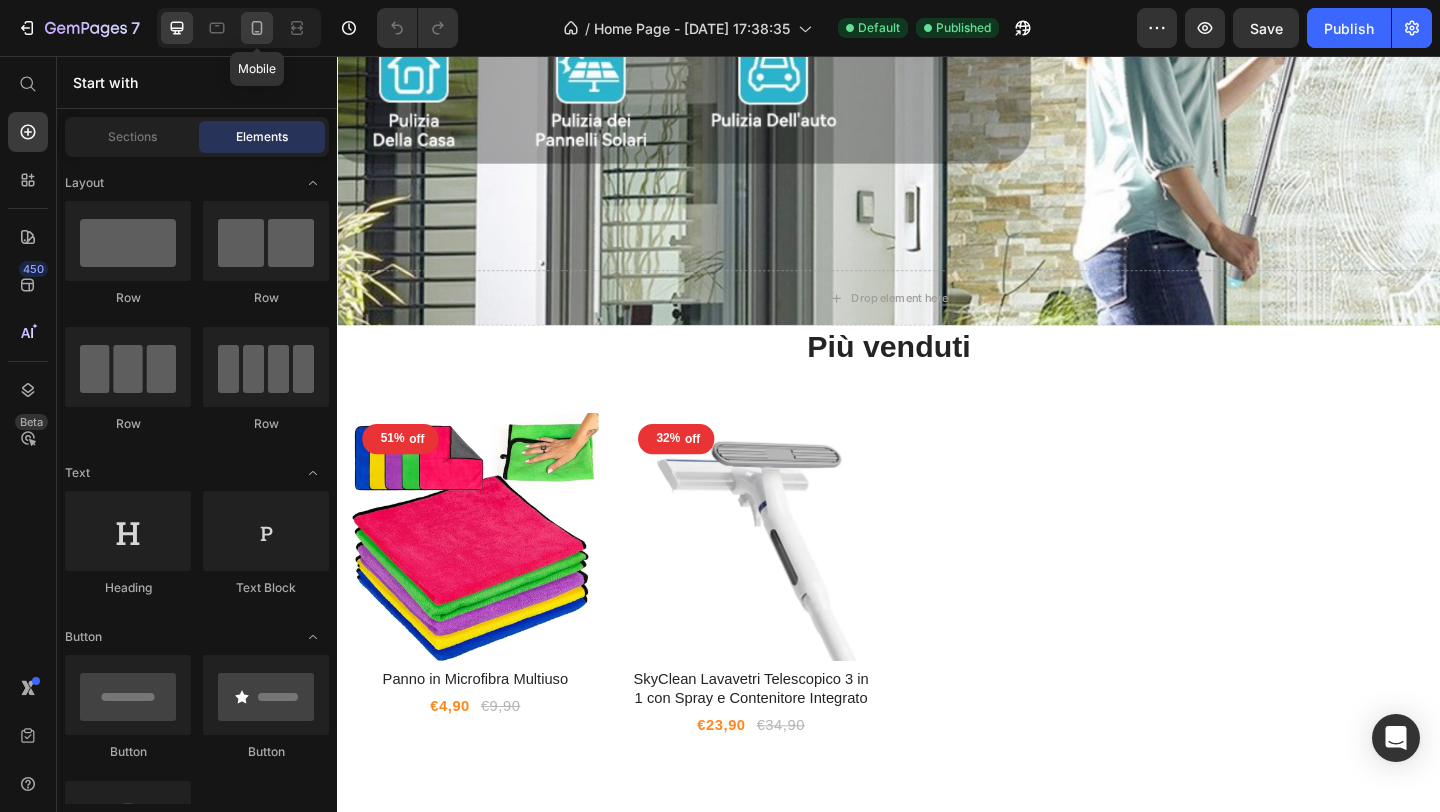 click 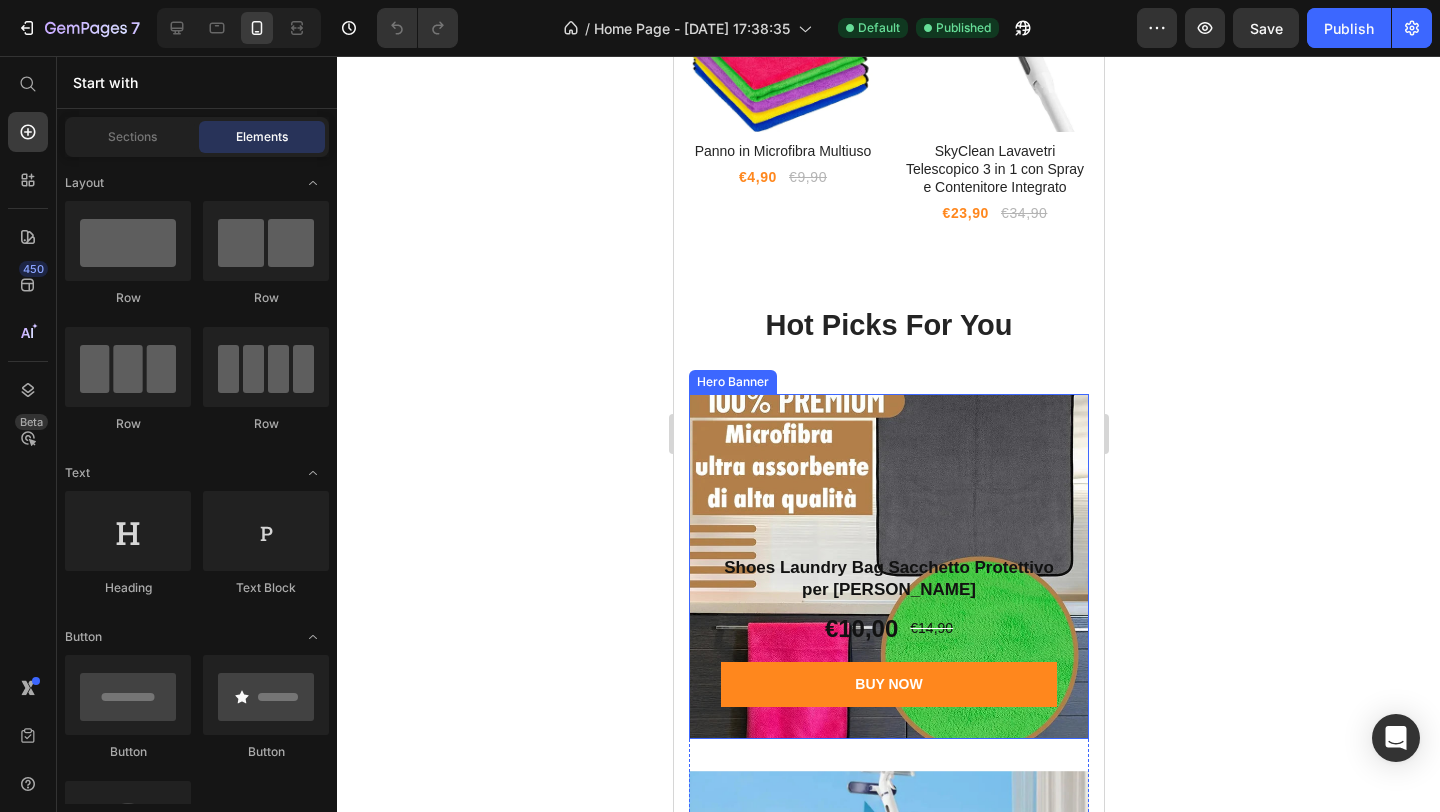 scroll, scrollTop: 960, scrollLeft: 0, axis: vertical 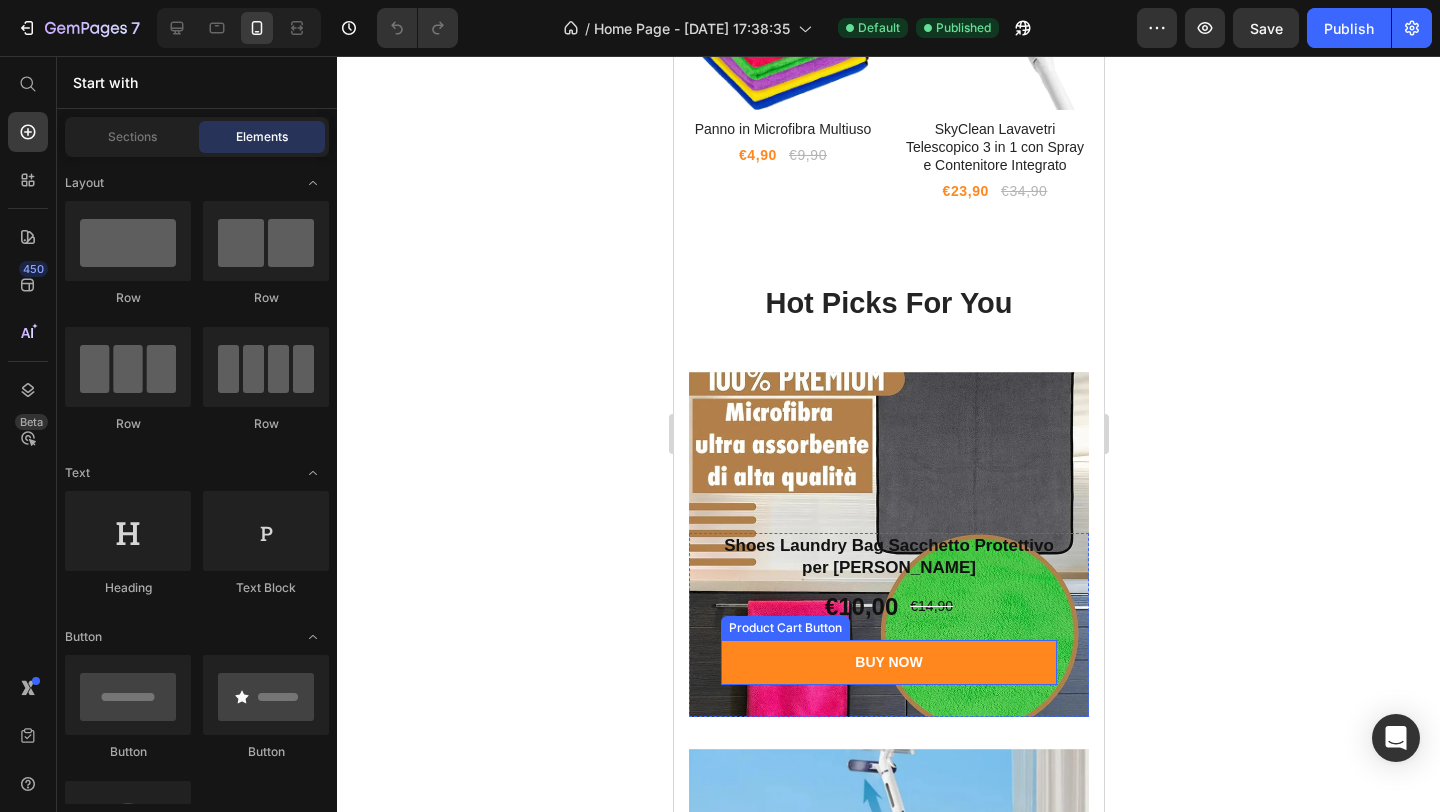 click on "BUY NOW" at bounding box center [888, 662] 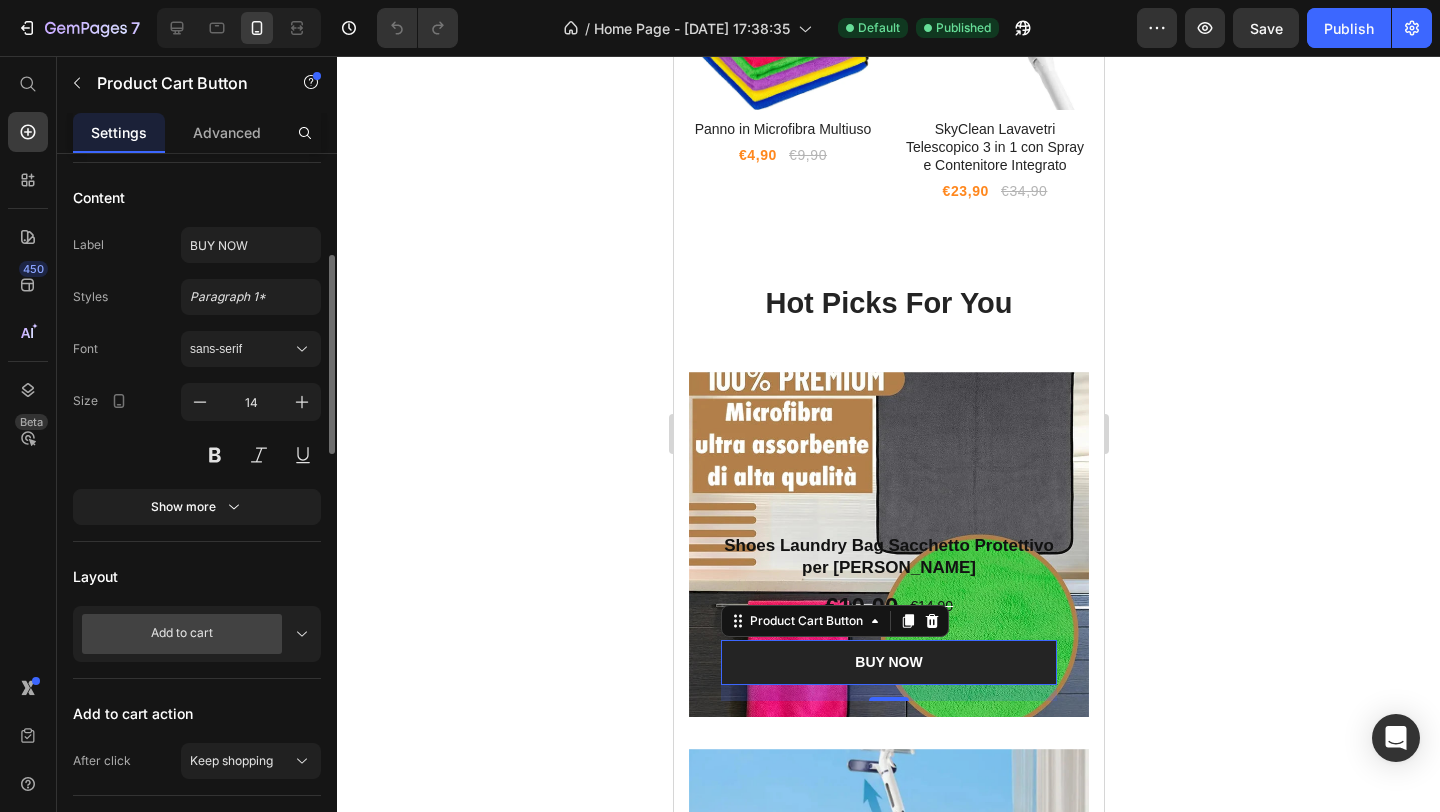 scroll, scrollTop: 198, scrollLeft: 0, axis: vertical 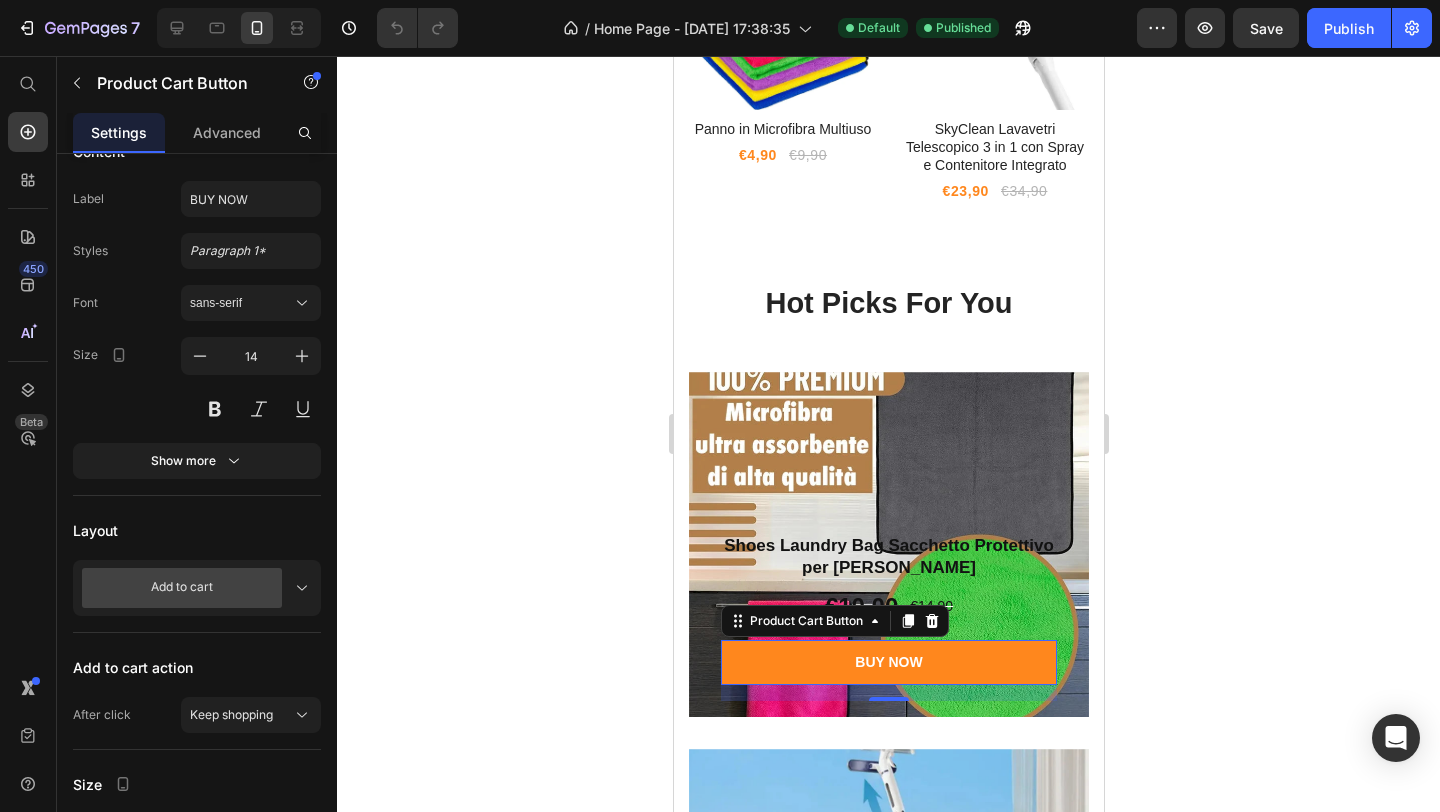 click on "BUY NOW" at bounding box center (888, 662) 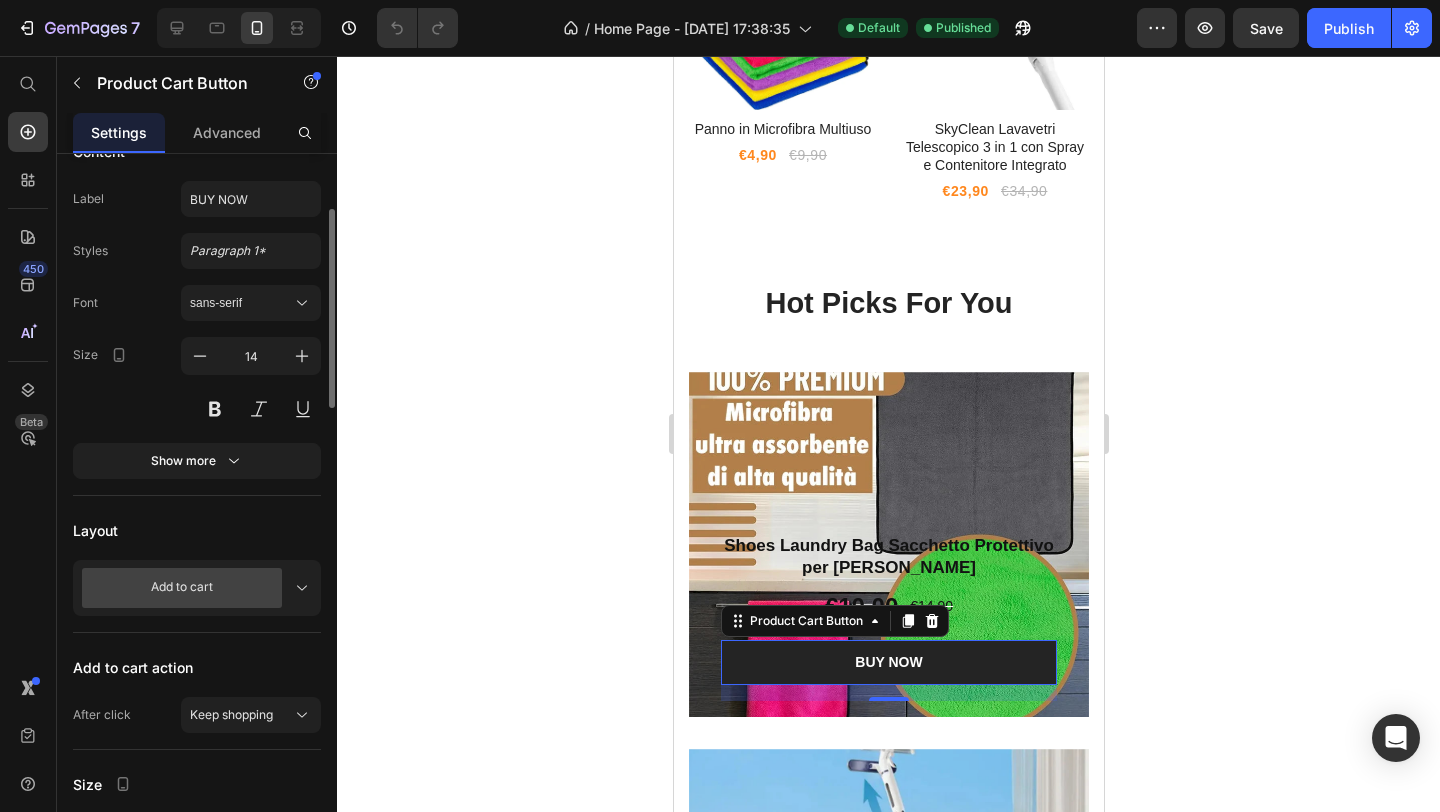 click on "Add to cart" at bounding box center (182, 588) 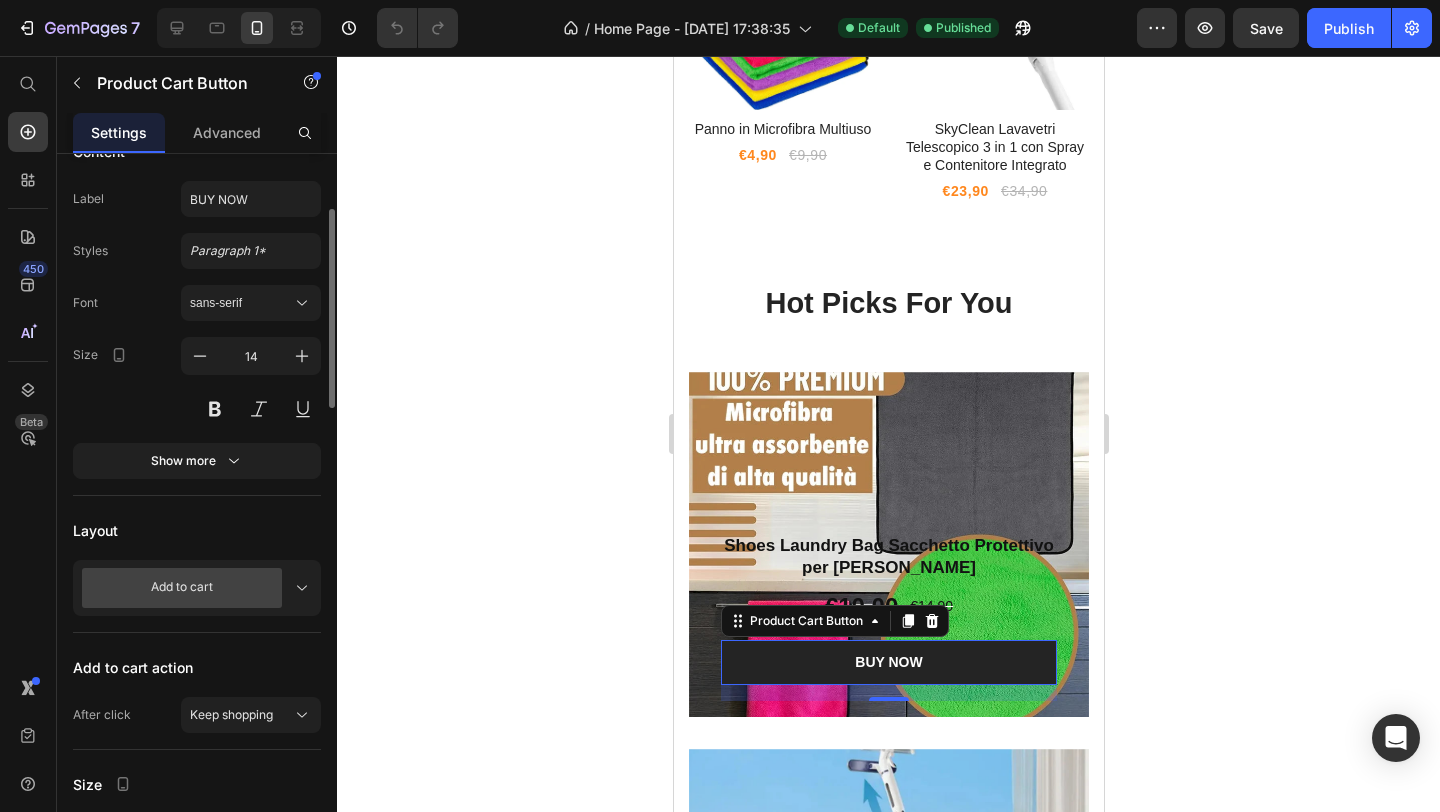 click on "Styles Paragraph 1*" at bounding box center [197, 251] 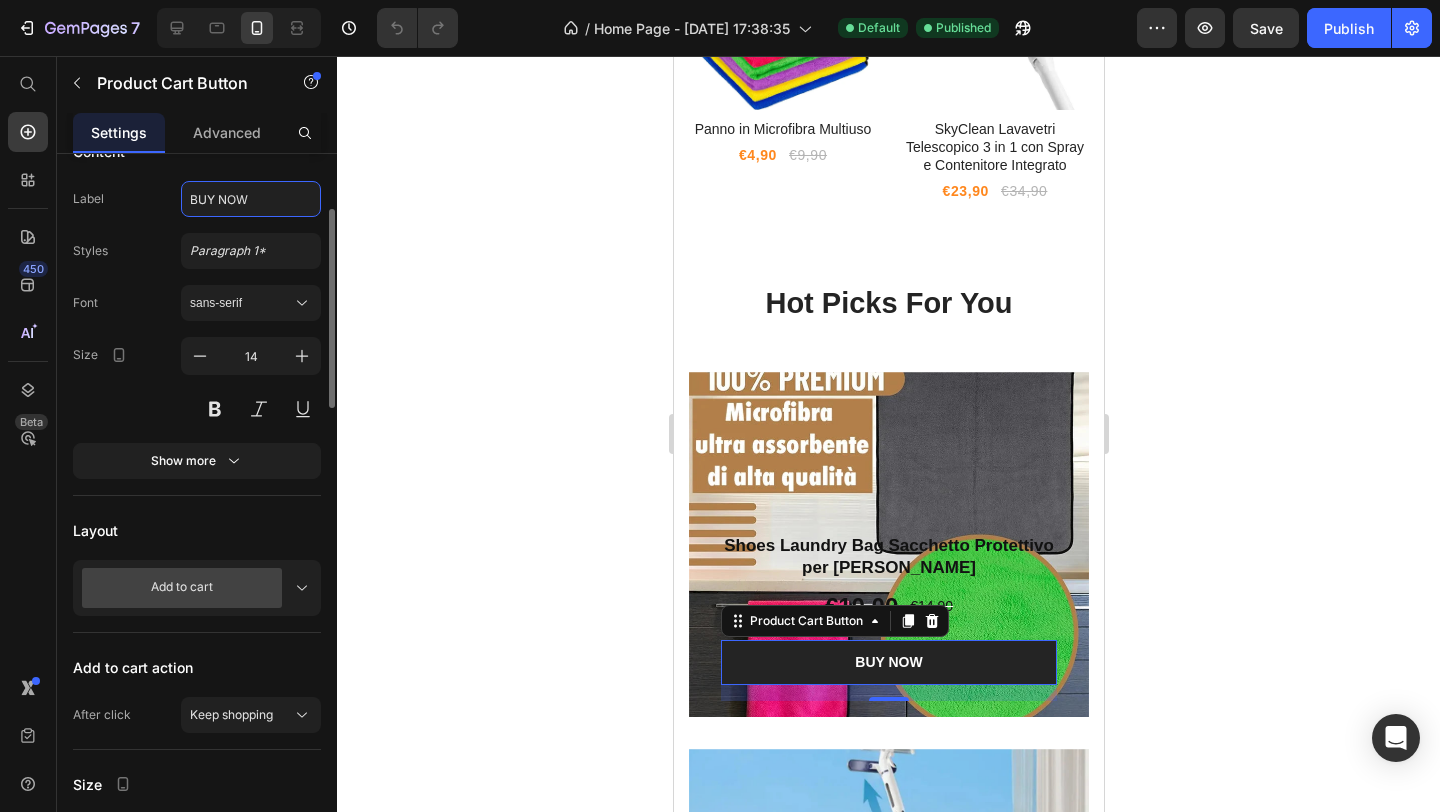 click on "BUY NOW" 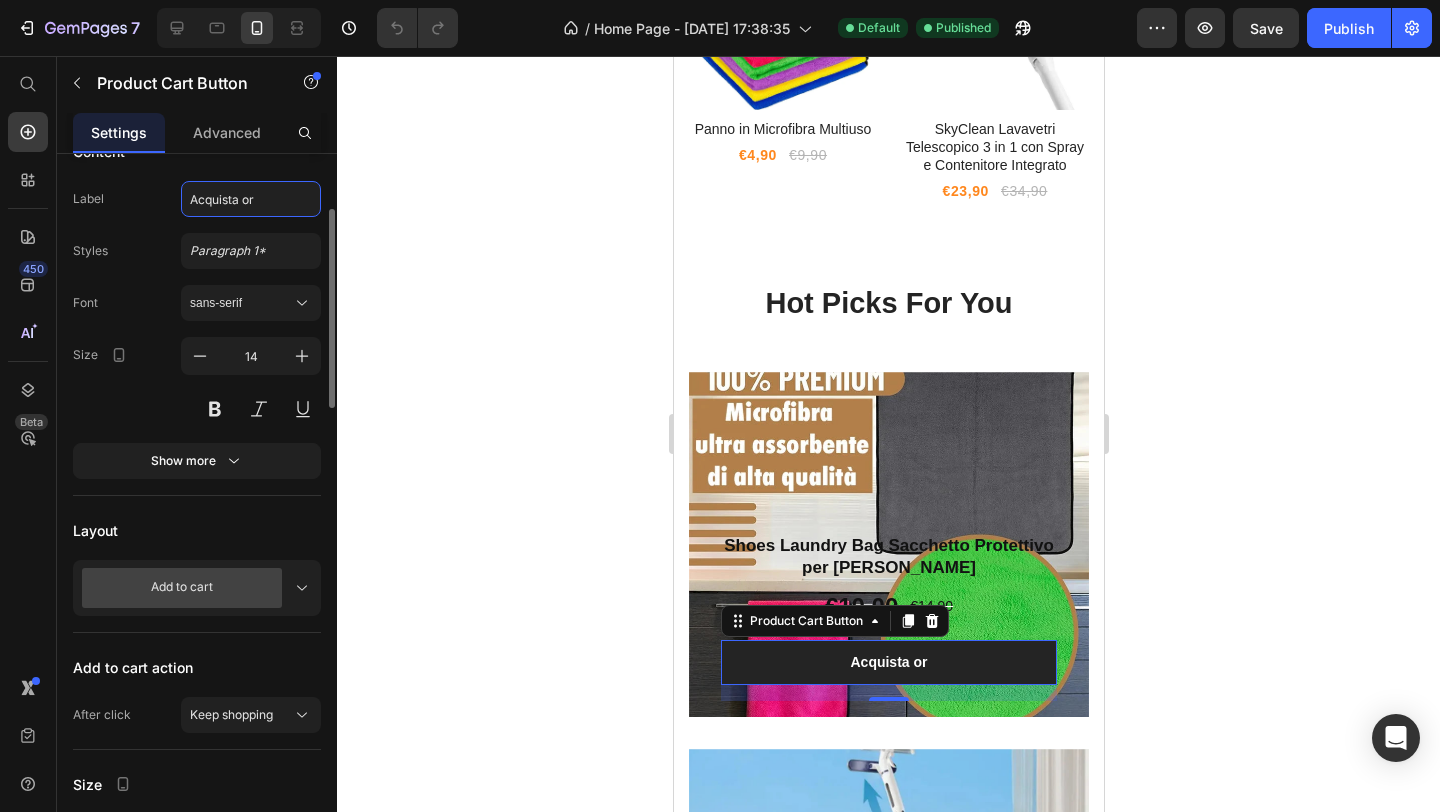 type on "Acquista ora" 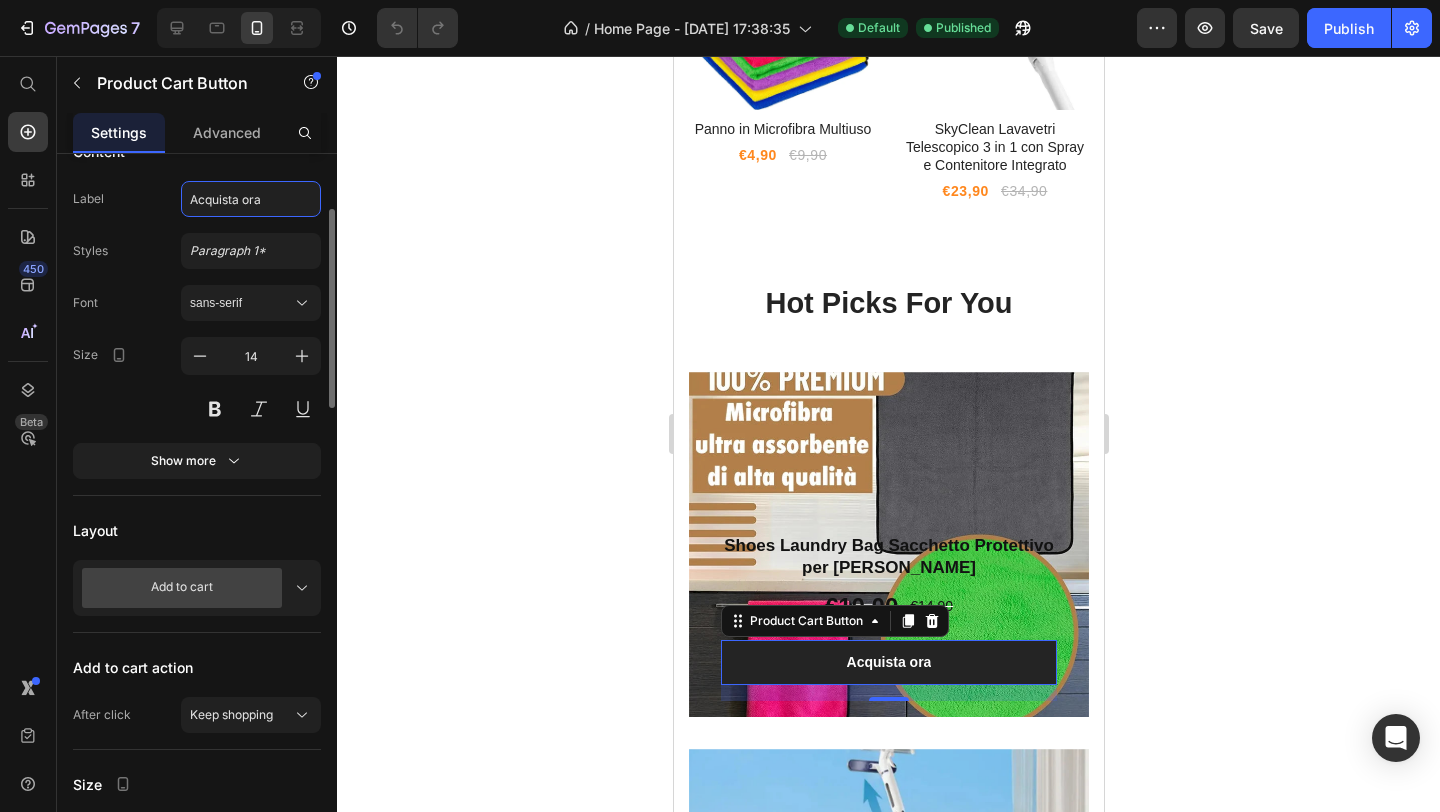 click on "Acquista ora" 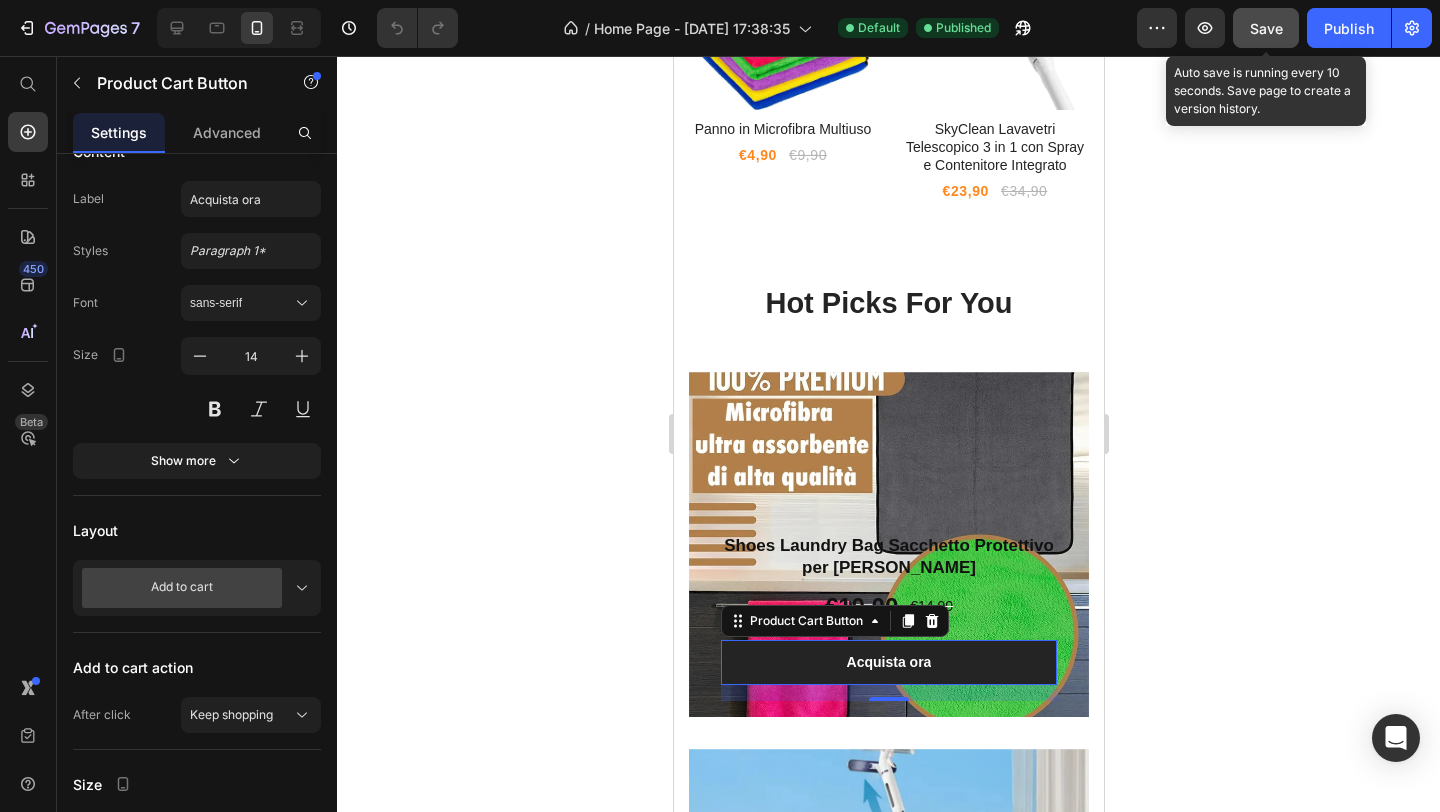 click on "Save" at bounding box center (1266, 28) 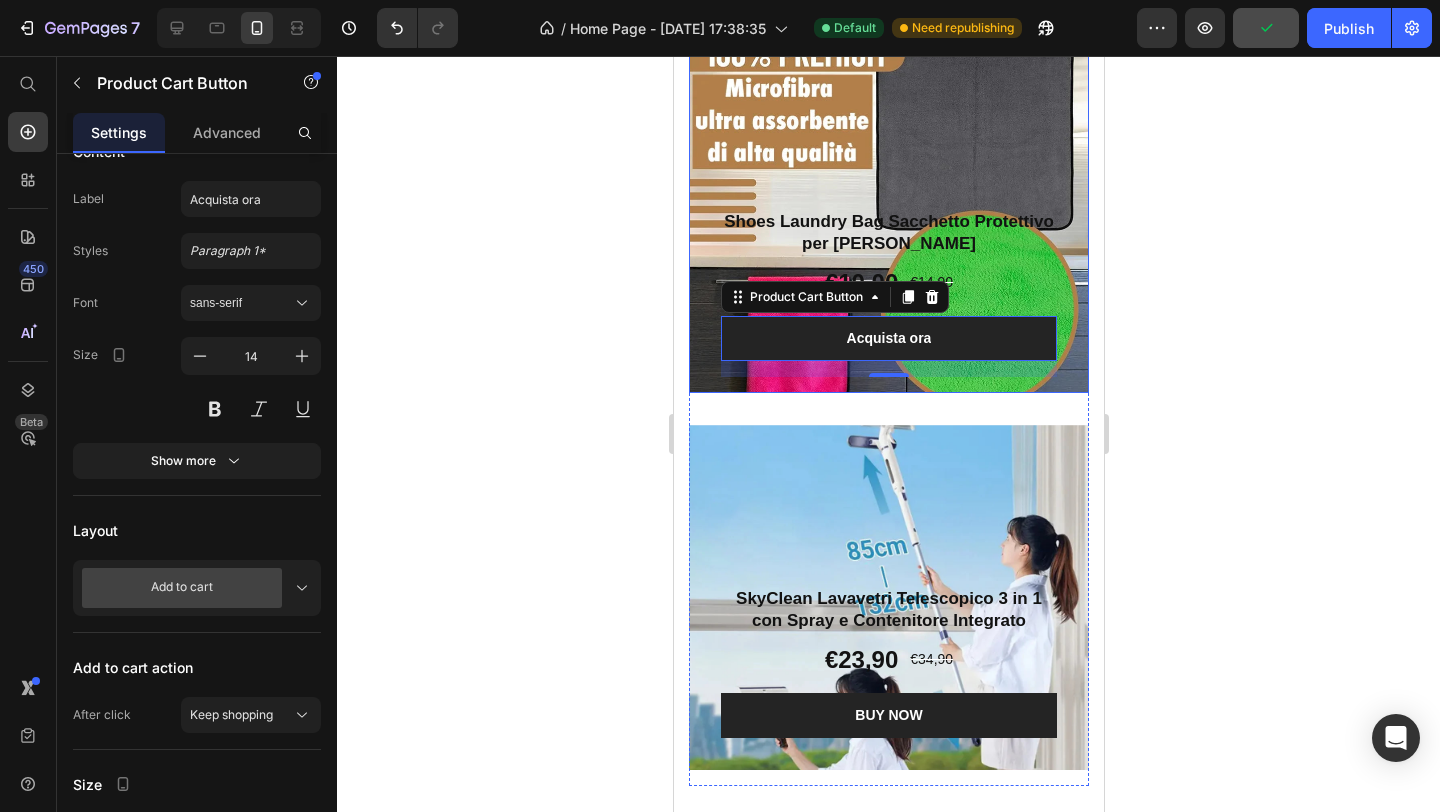 scroll, scrollTop: 1430, scrollLeft: 0, axis: vertical 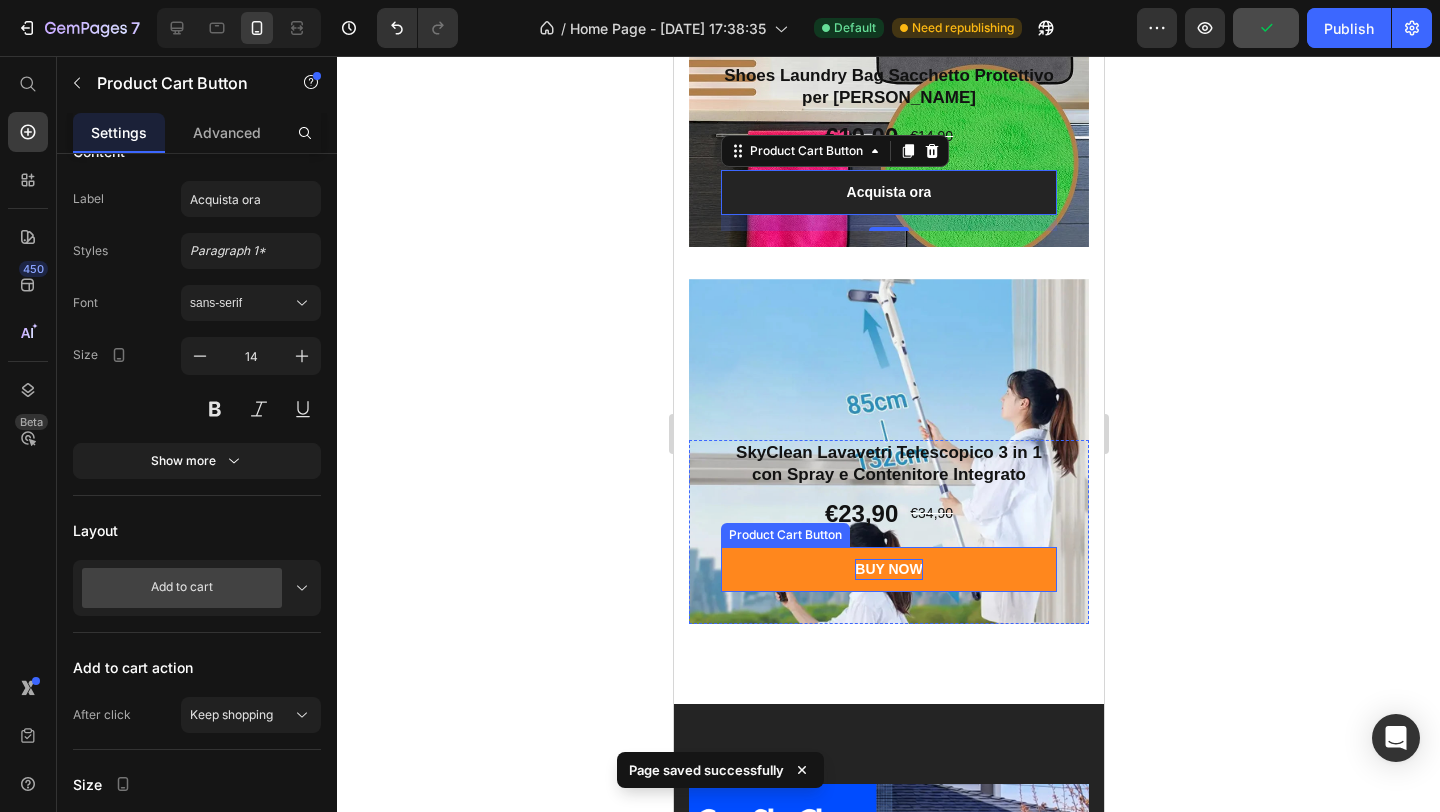 click on "BUY NOW" at bounding box center [887, 569] 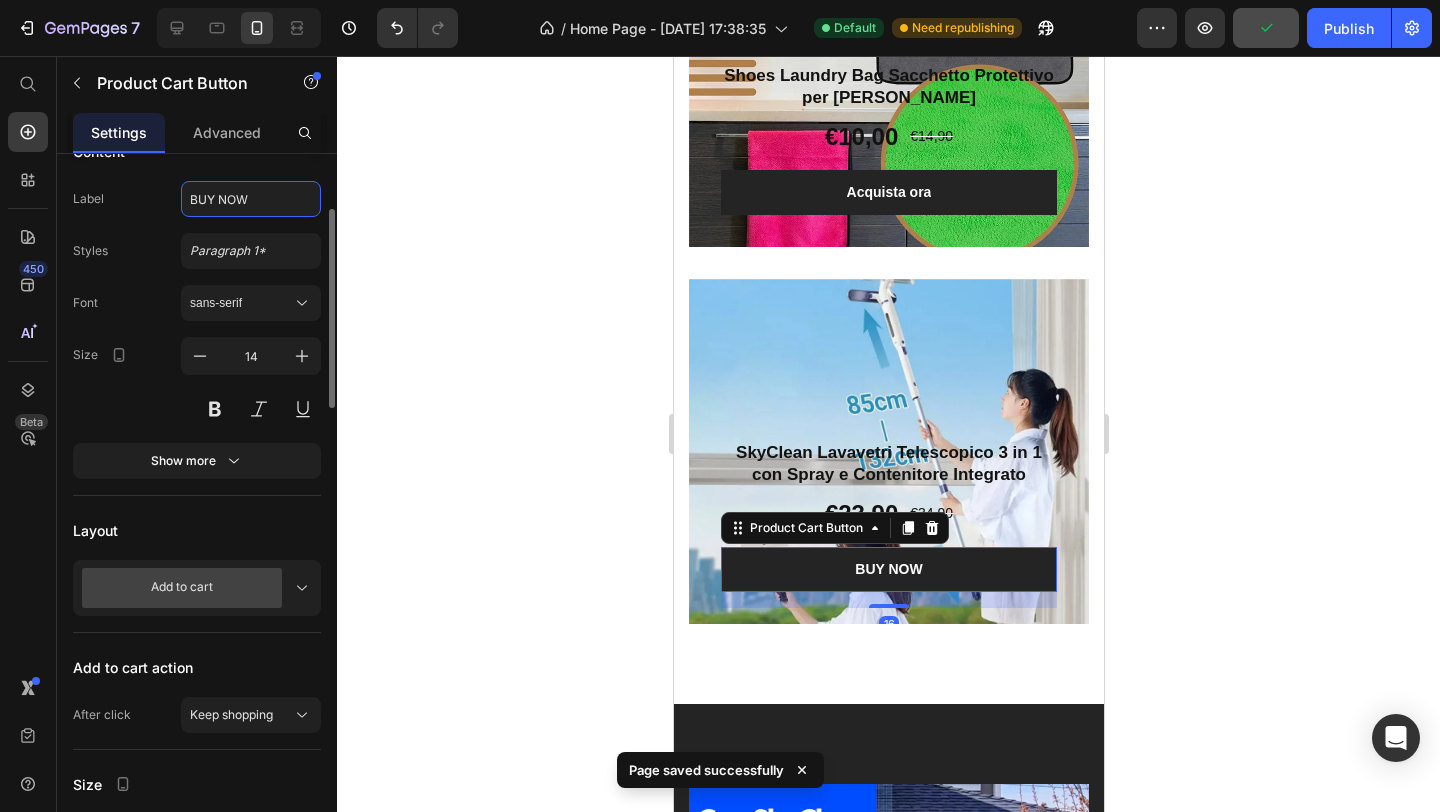 click on "BUY NOW" 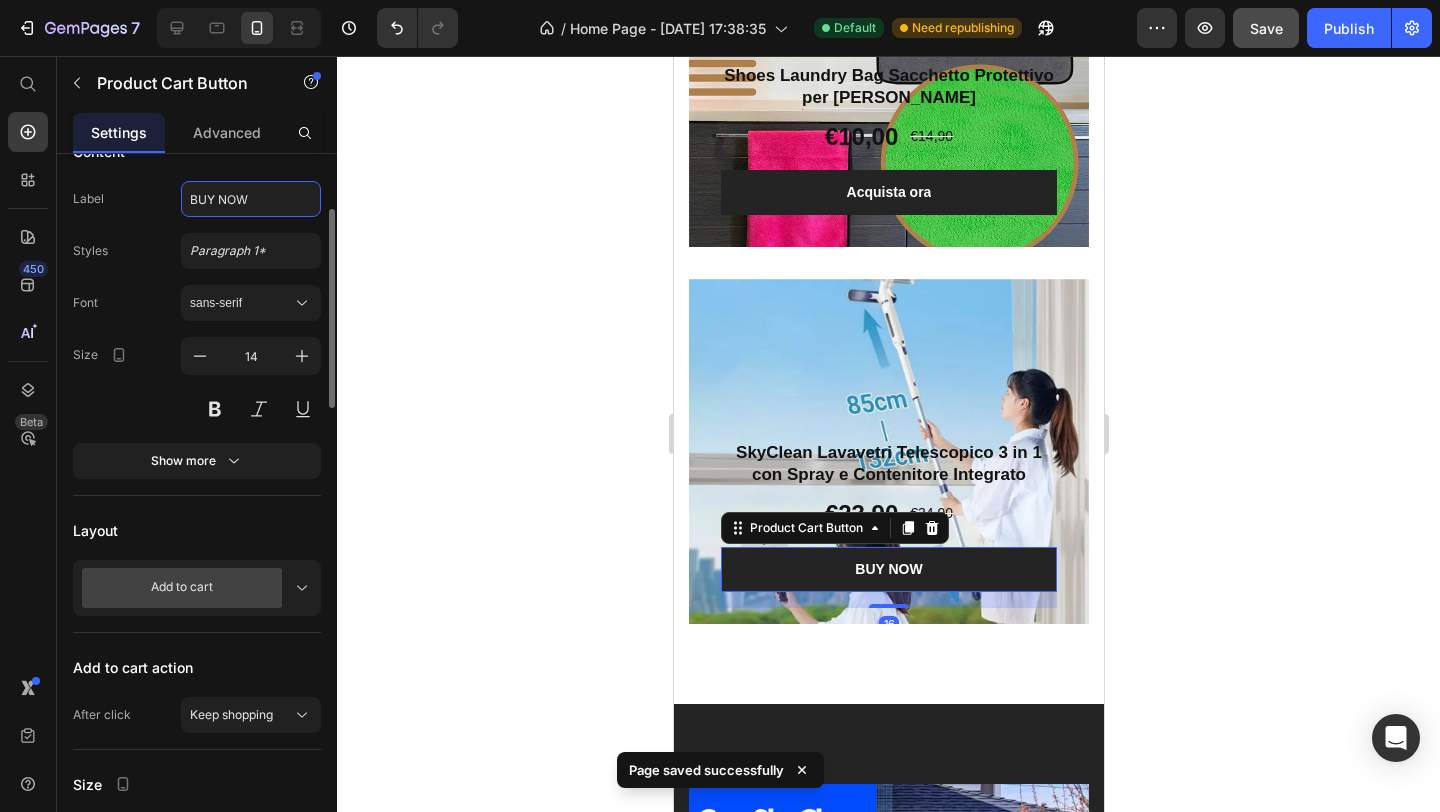 click on "BUY NOW" 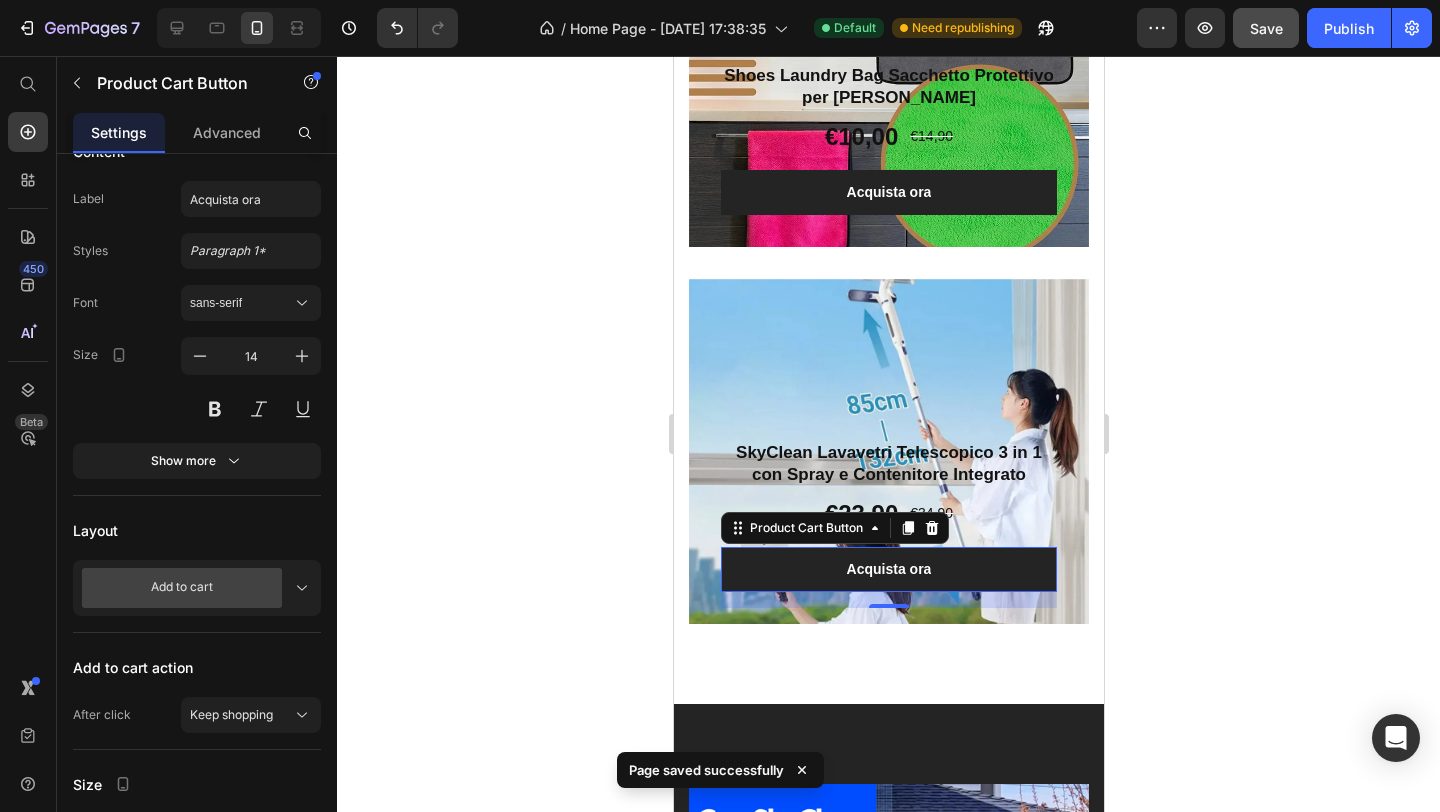 click 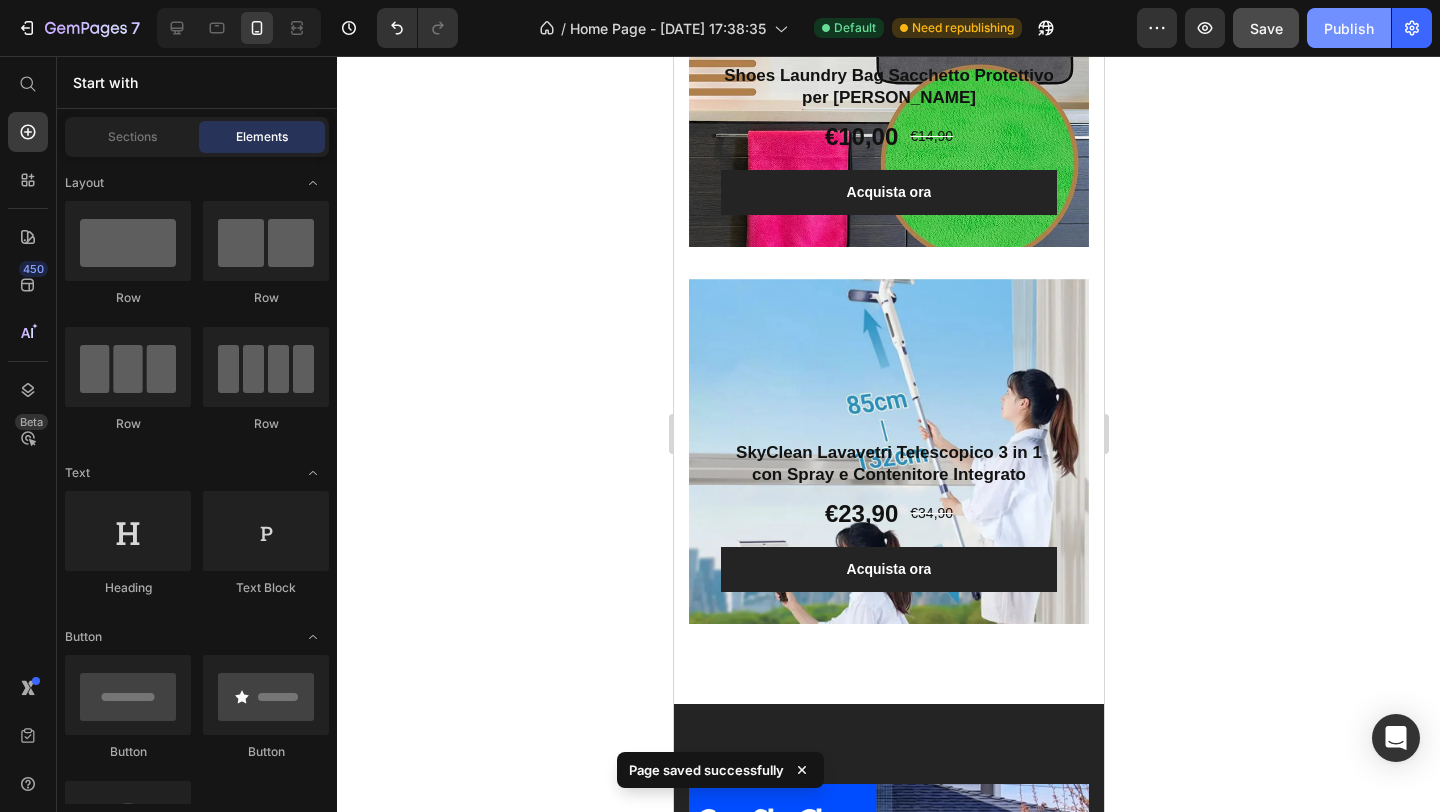 click on "Publish" 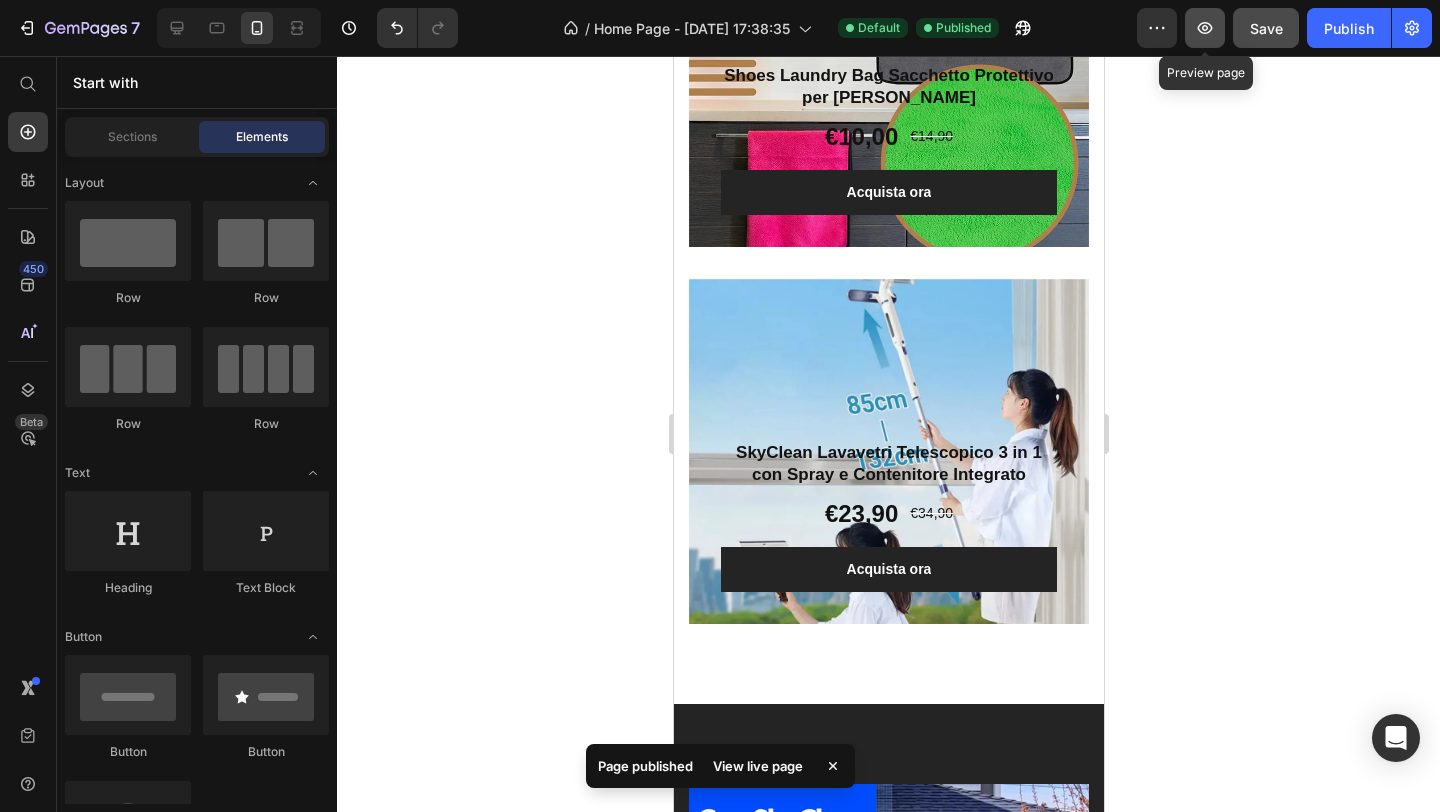 click 